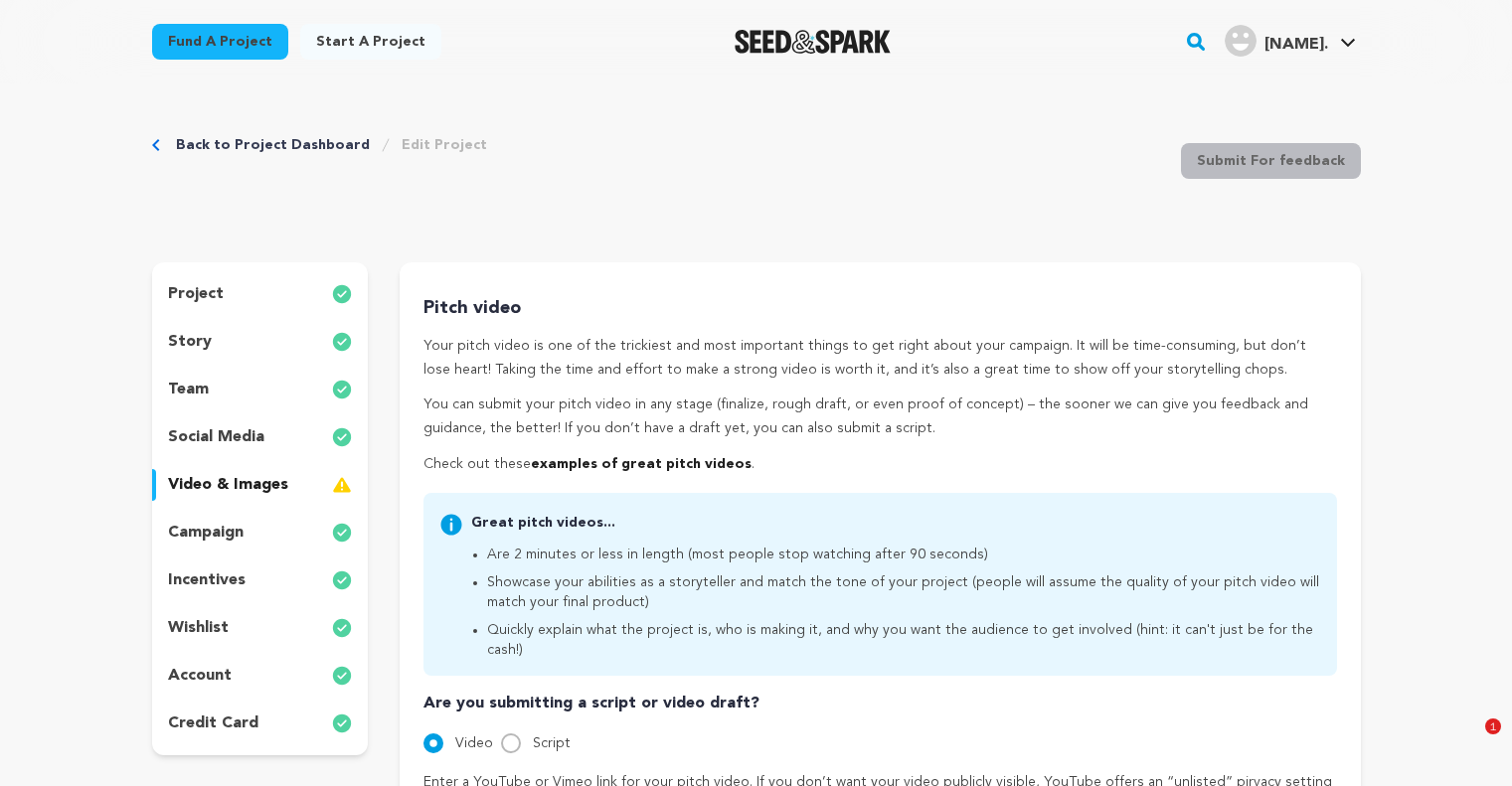 scroll, scrollTop: 199, scrollLeft: 0, axis: vertical 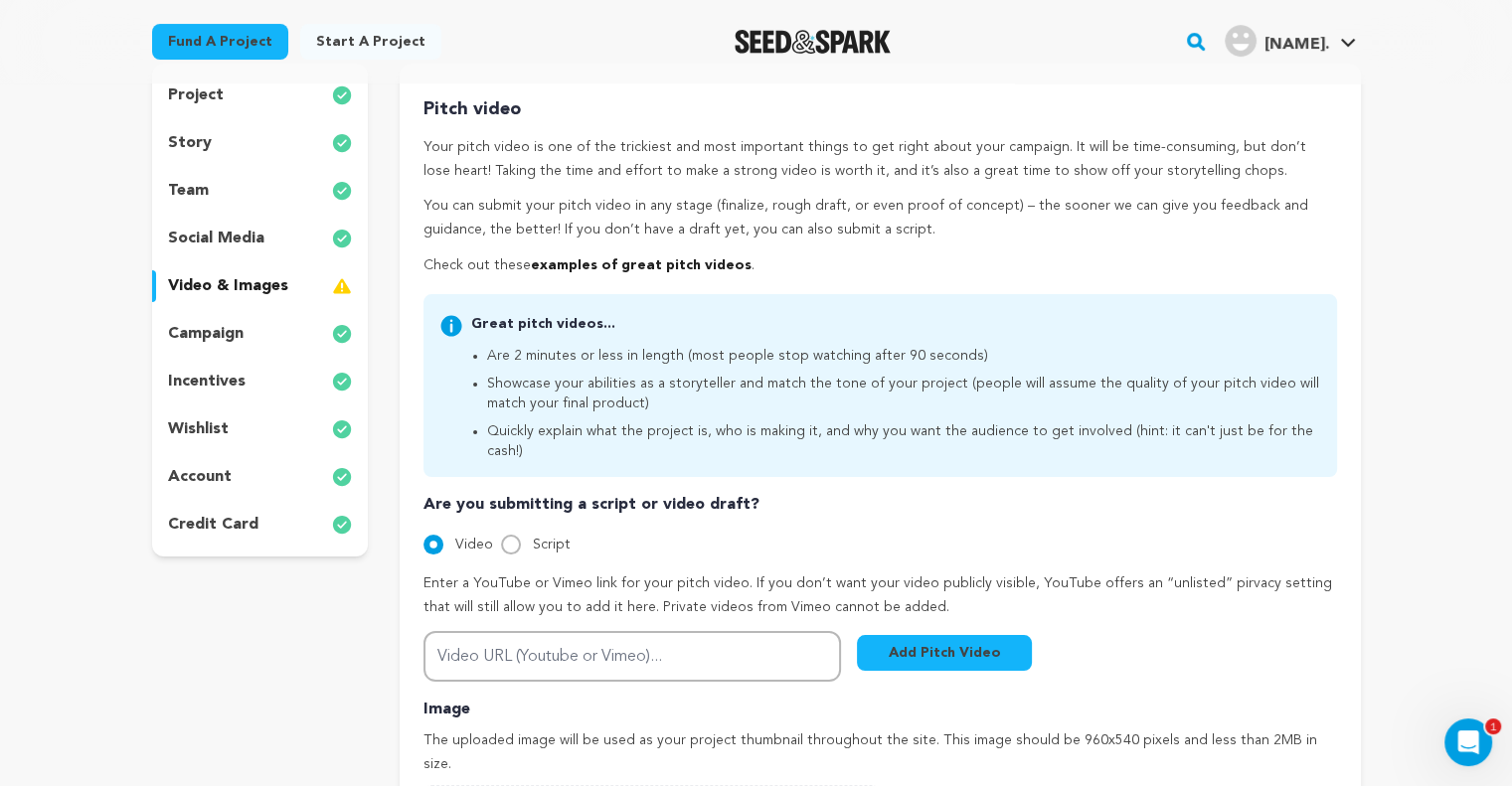 click on "[FIRST] [INITIAL]." at bounding box center (1276, 41) 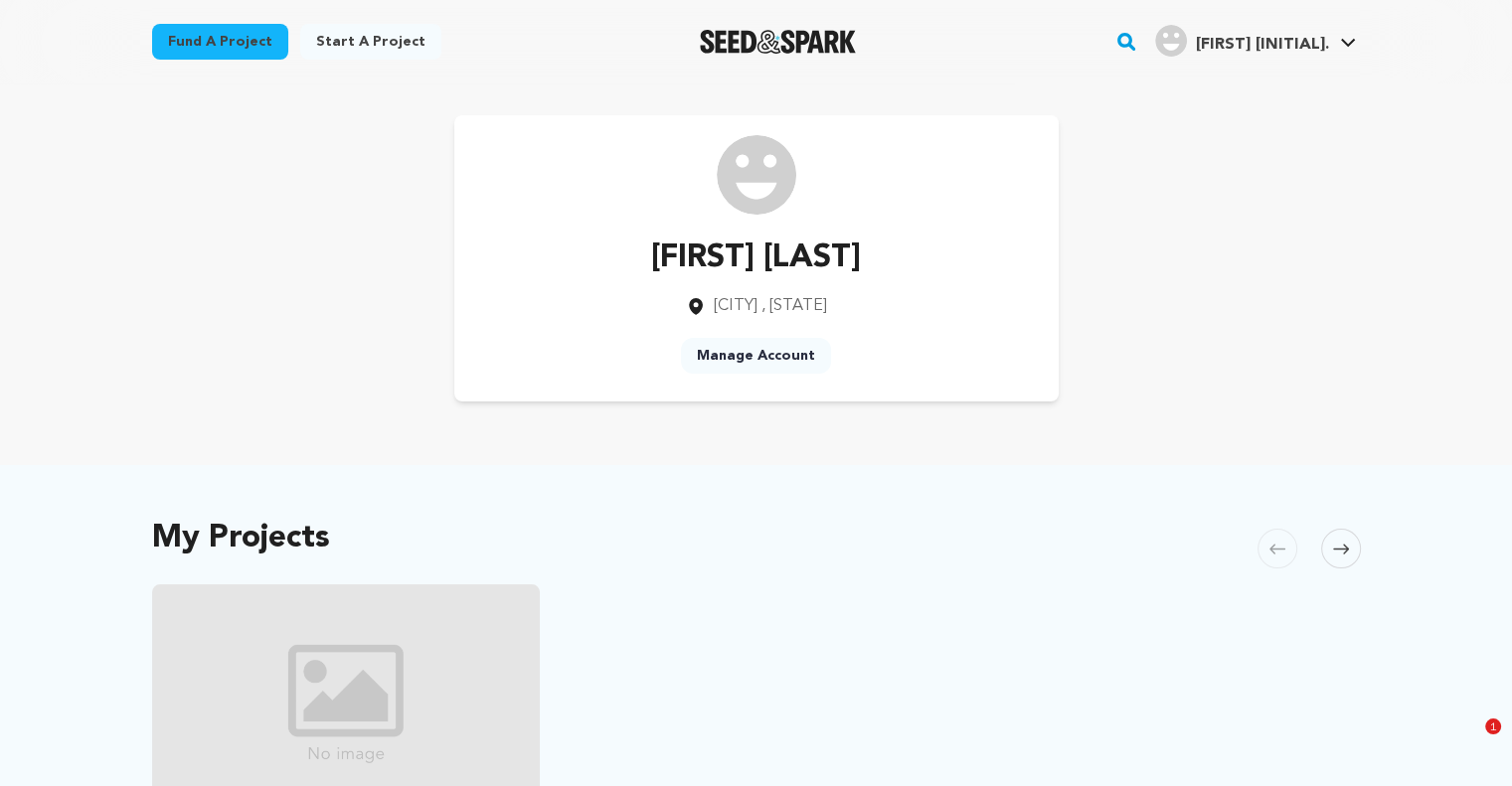scroll, scrollTop: 246, scrollLeft: 0, axis: vertical 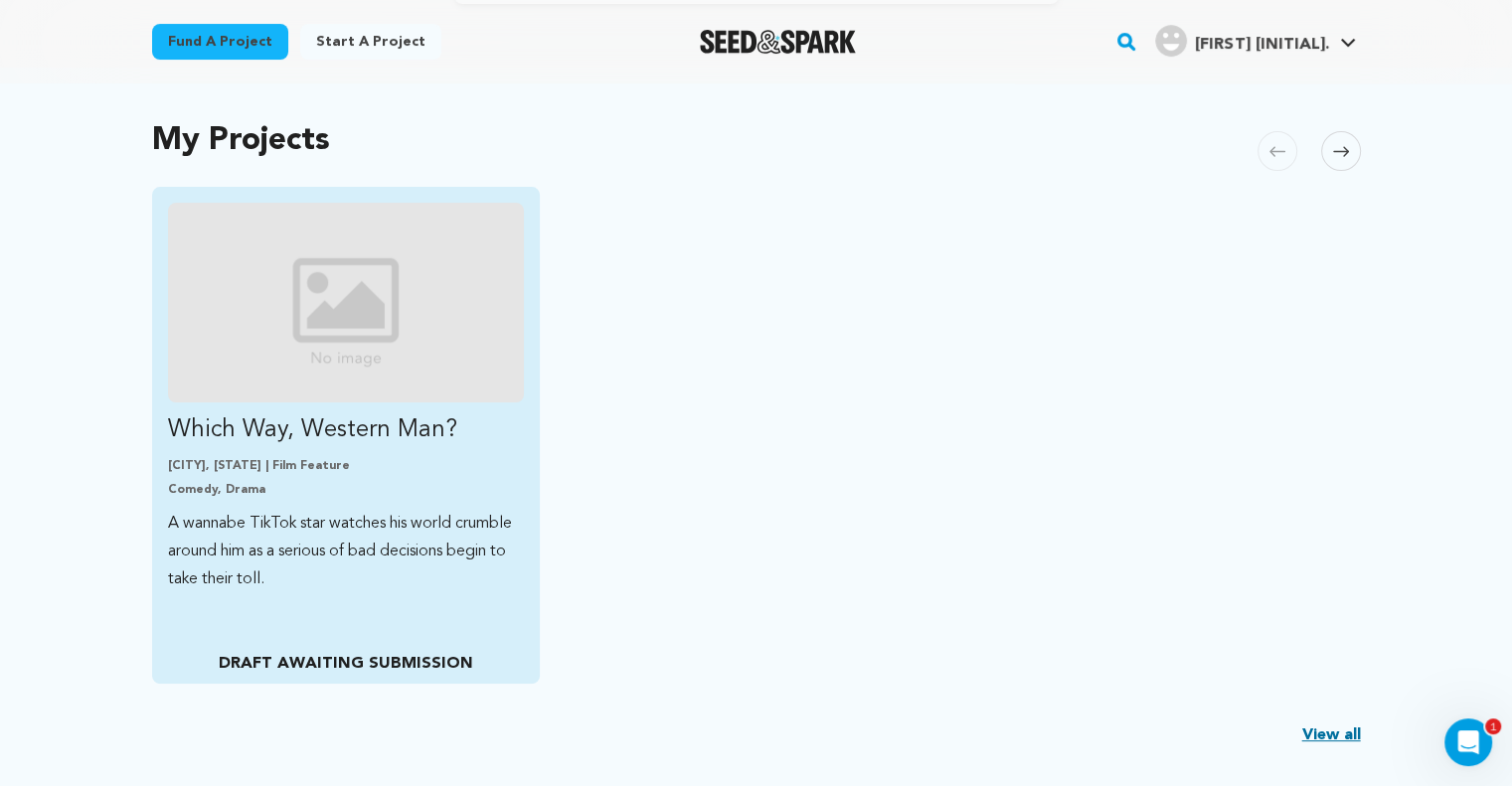click on "A wannabe TikTok star watches his world crumble around him as a serious of bad decisions begin to take their toll." at bounding box center [346, 551] 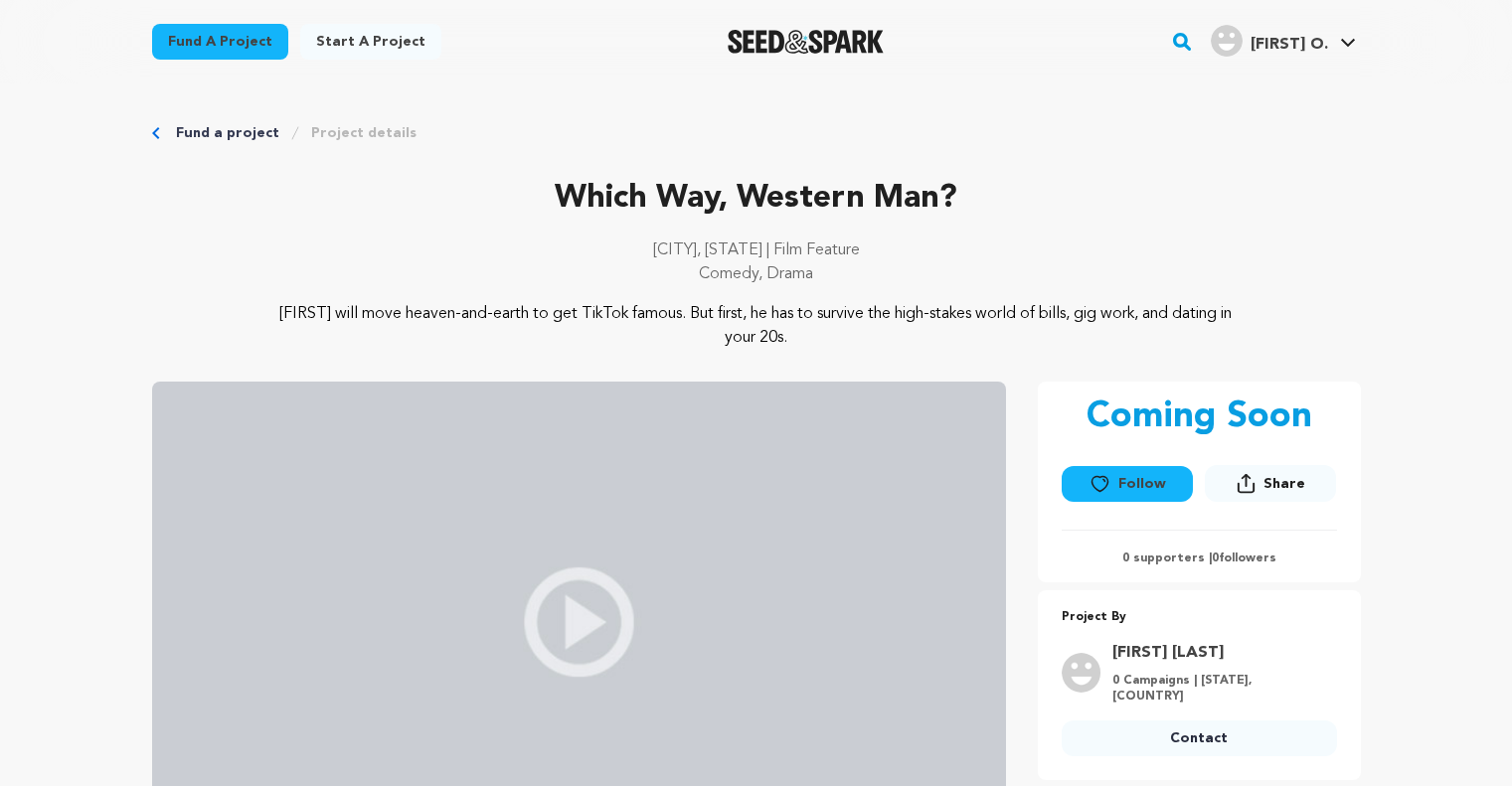scroll, scrollTop: 0, scrollLeft: 0, axis: both 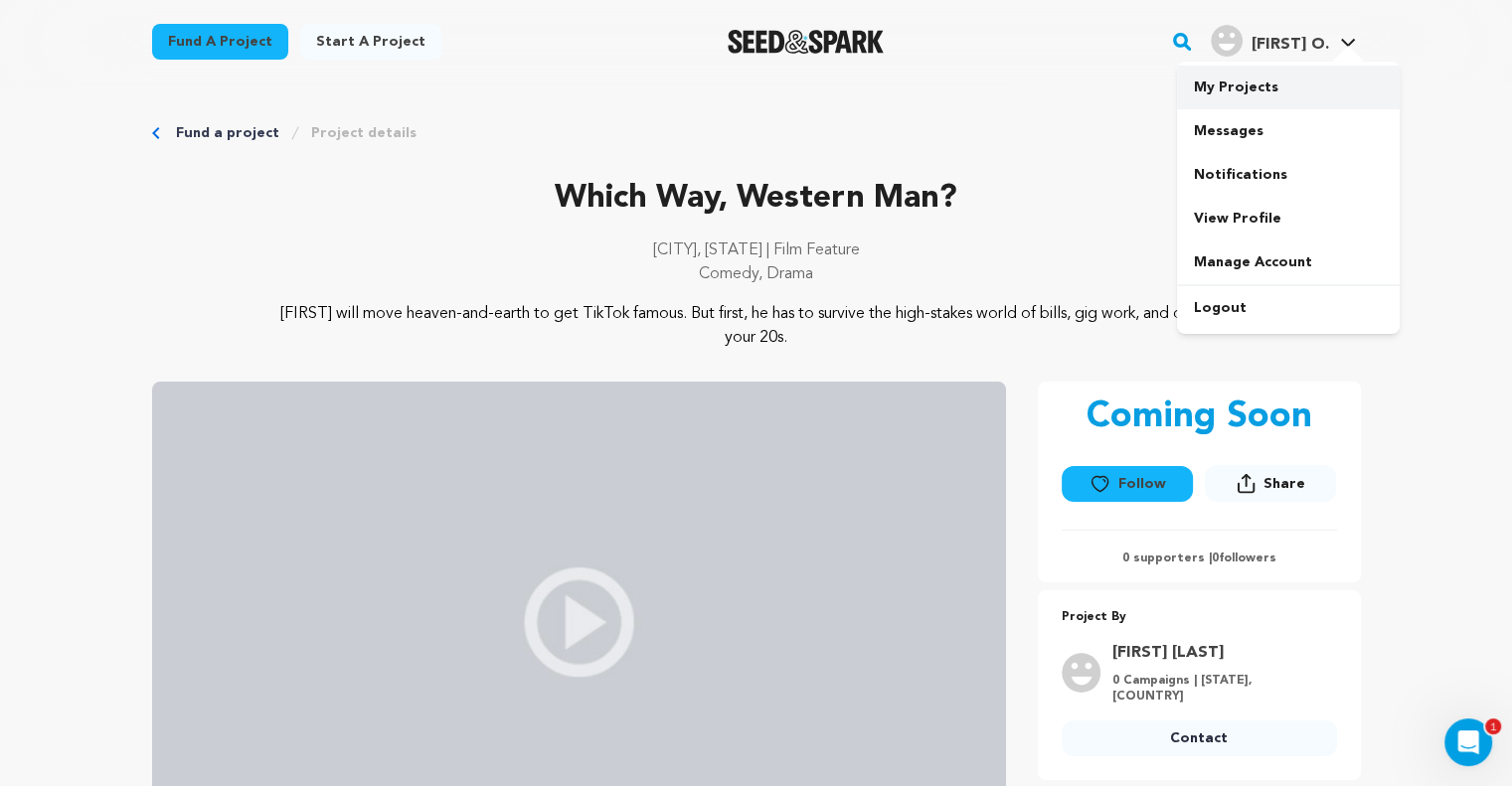 click on "My Projects" at bounding box center (1288, 87) 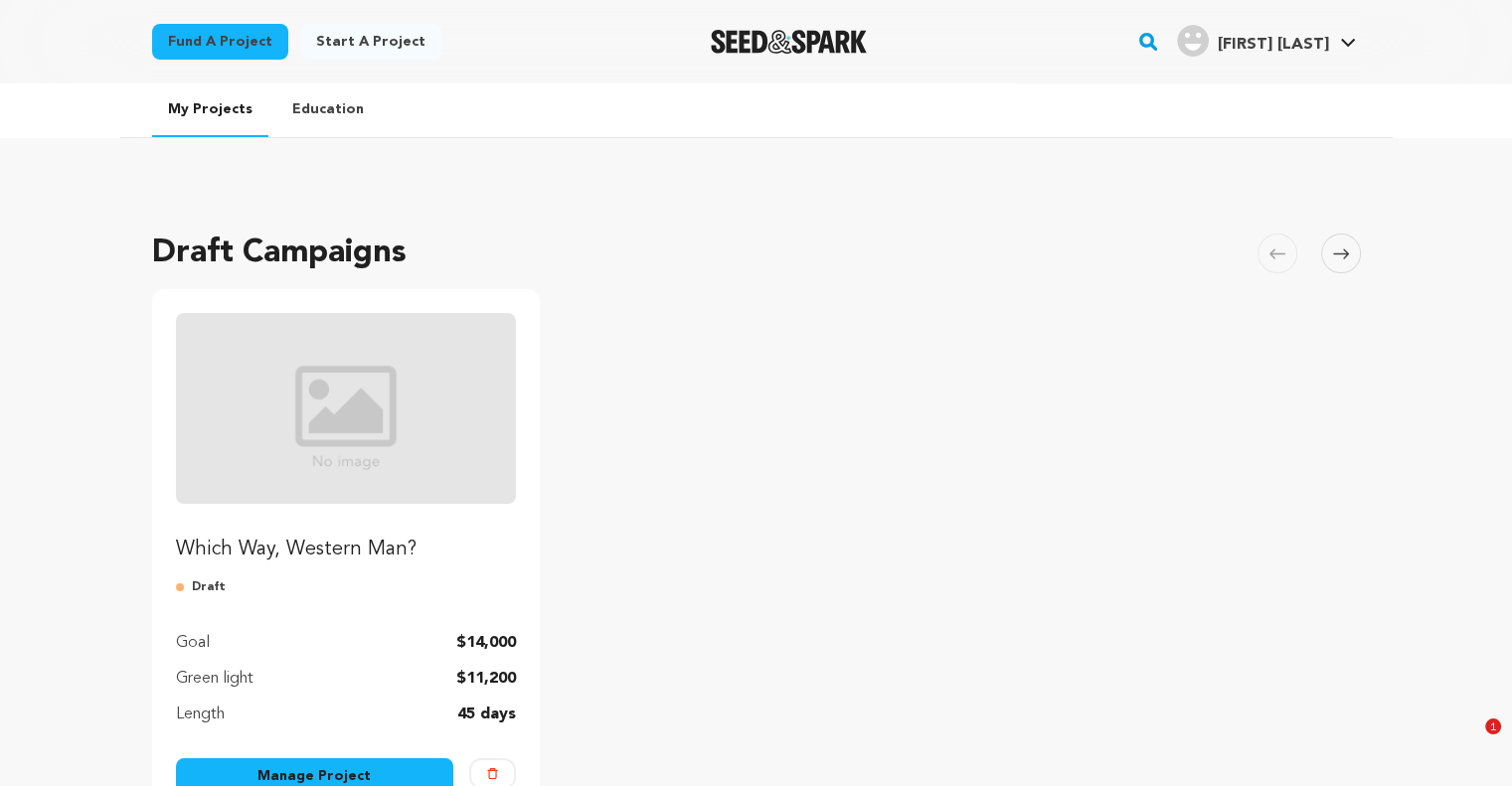 scroll, scrollTop: 199, scrollLeft: 0, axis: vertical 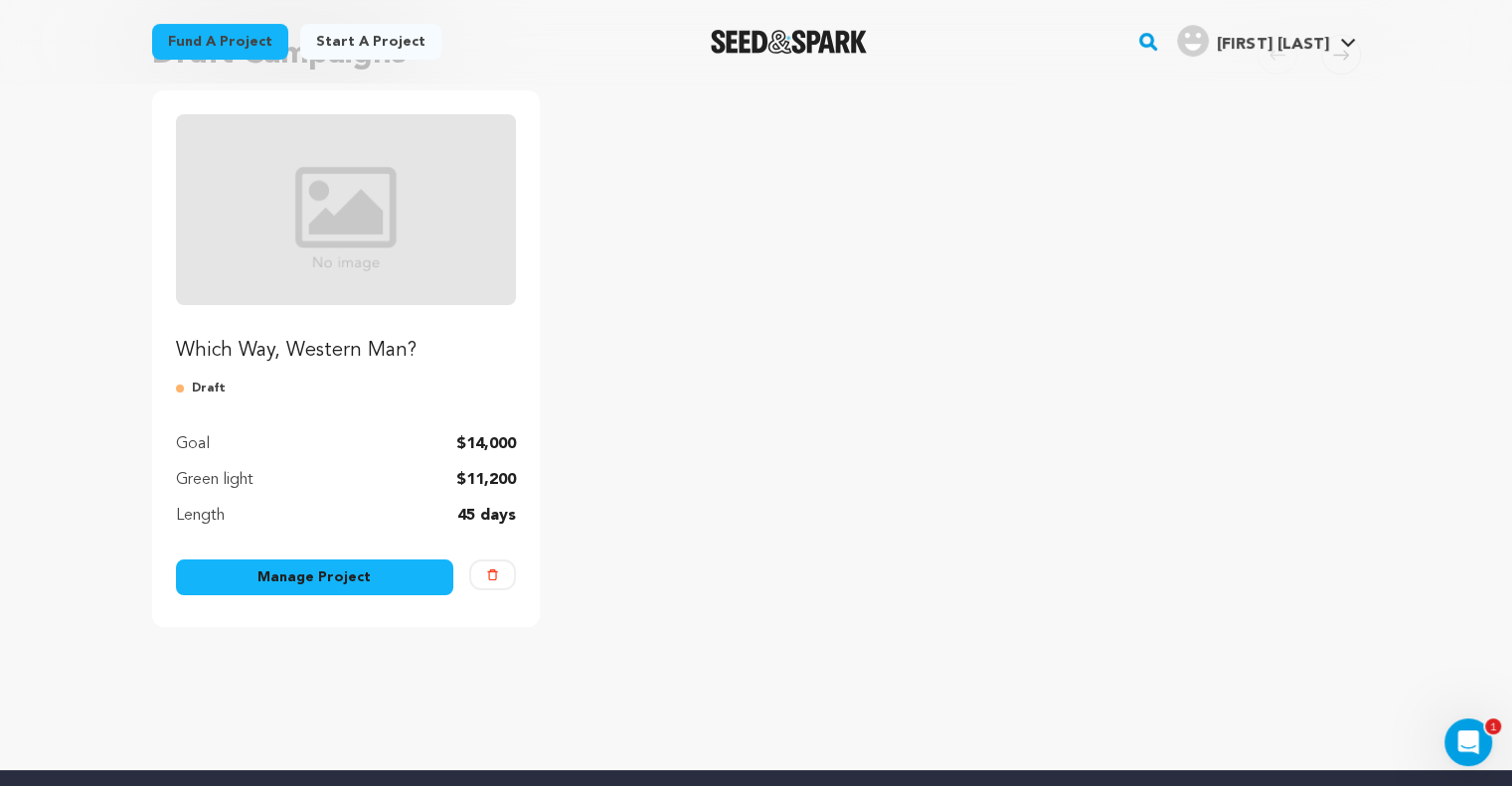 click on "Manage Project" at bounding box center (315, 577) 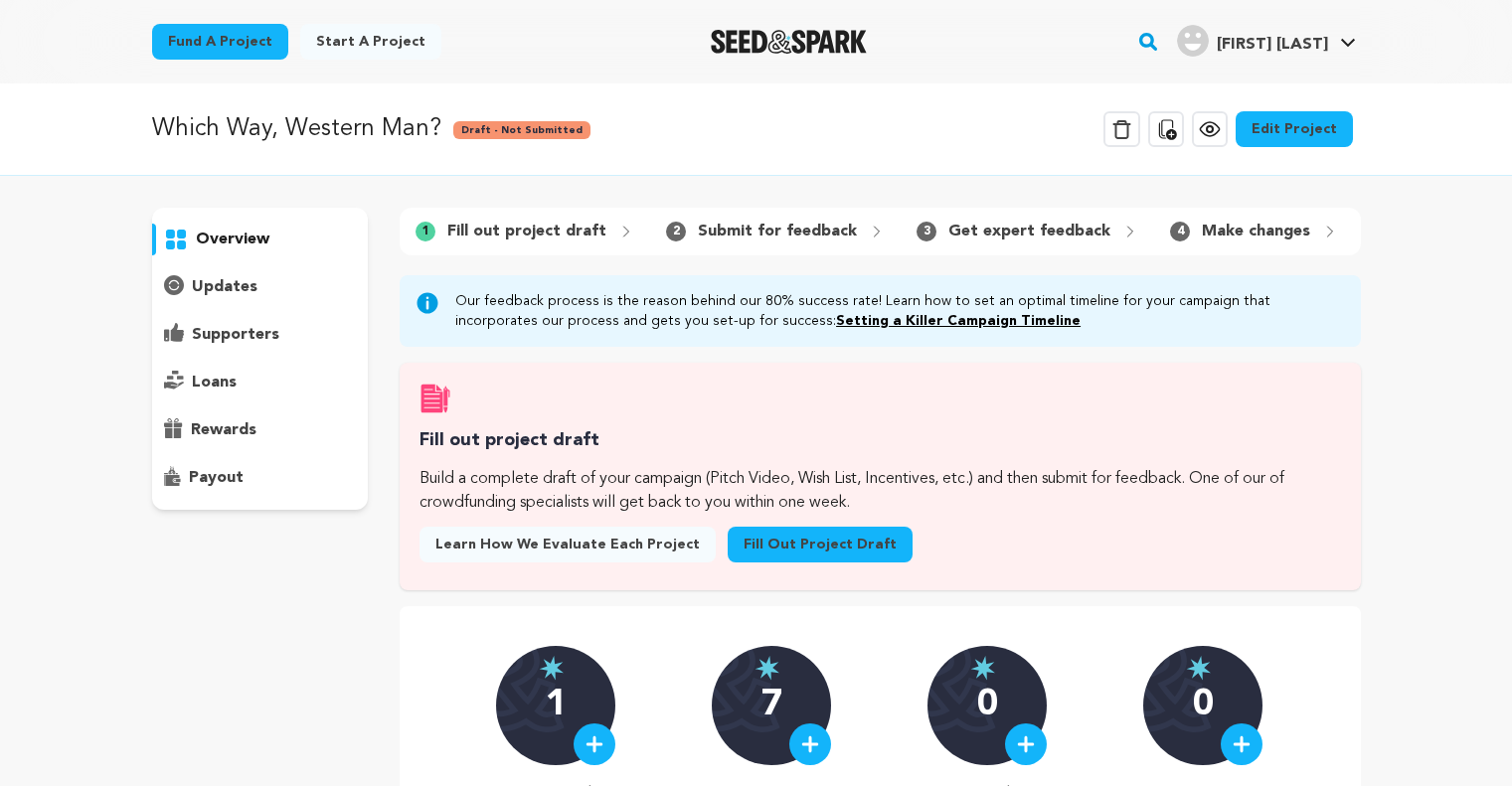 scroll, scrollTop: 0, scrollLeft: 0, axis: both 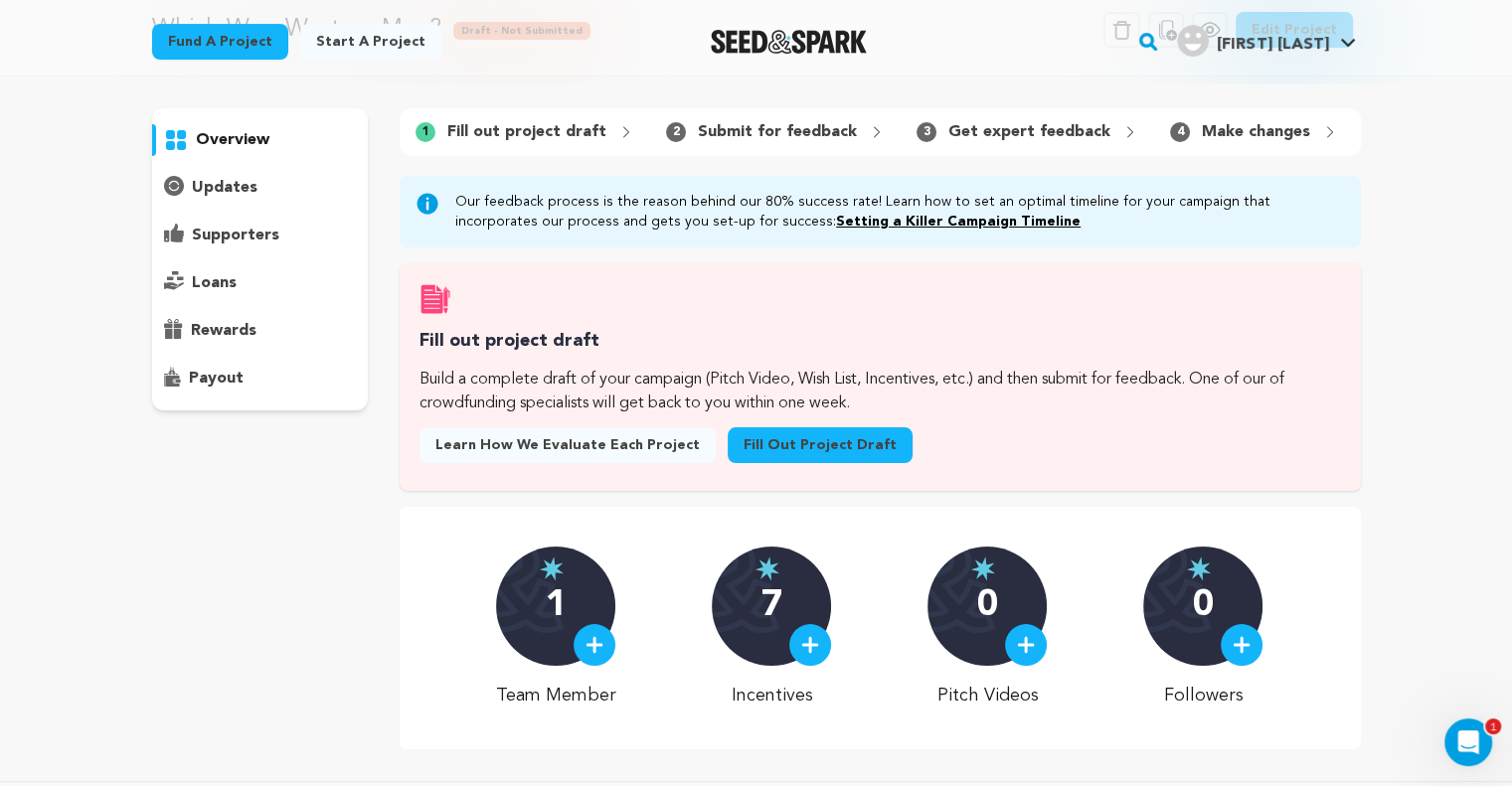 click on "Fill out project draft" at bounding box center (820, 445) 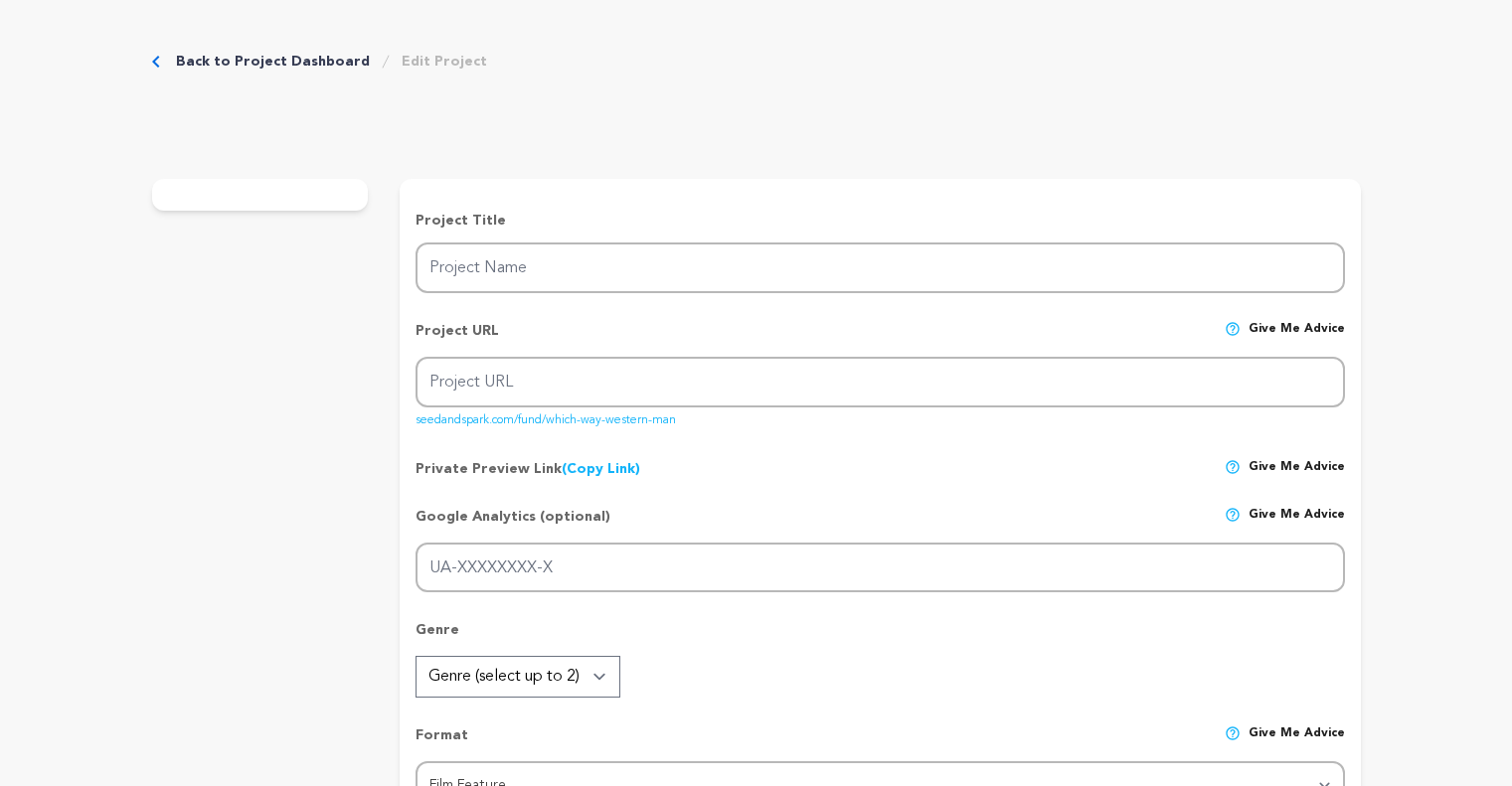 scroll, scrollTop: 0, scrollLeft: 0, axis: both 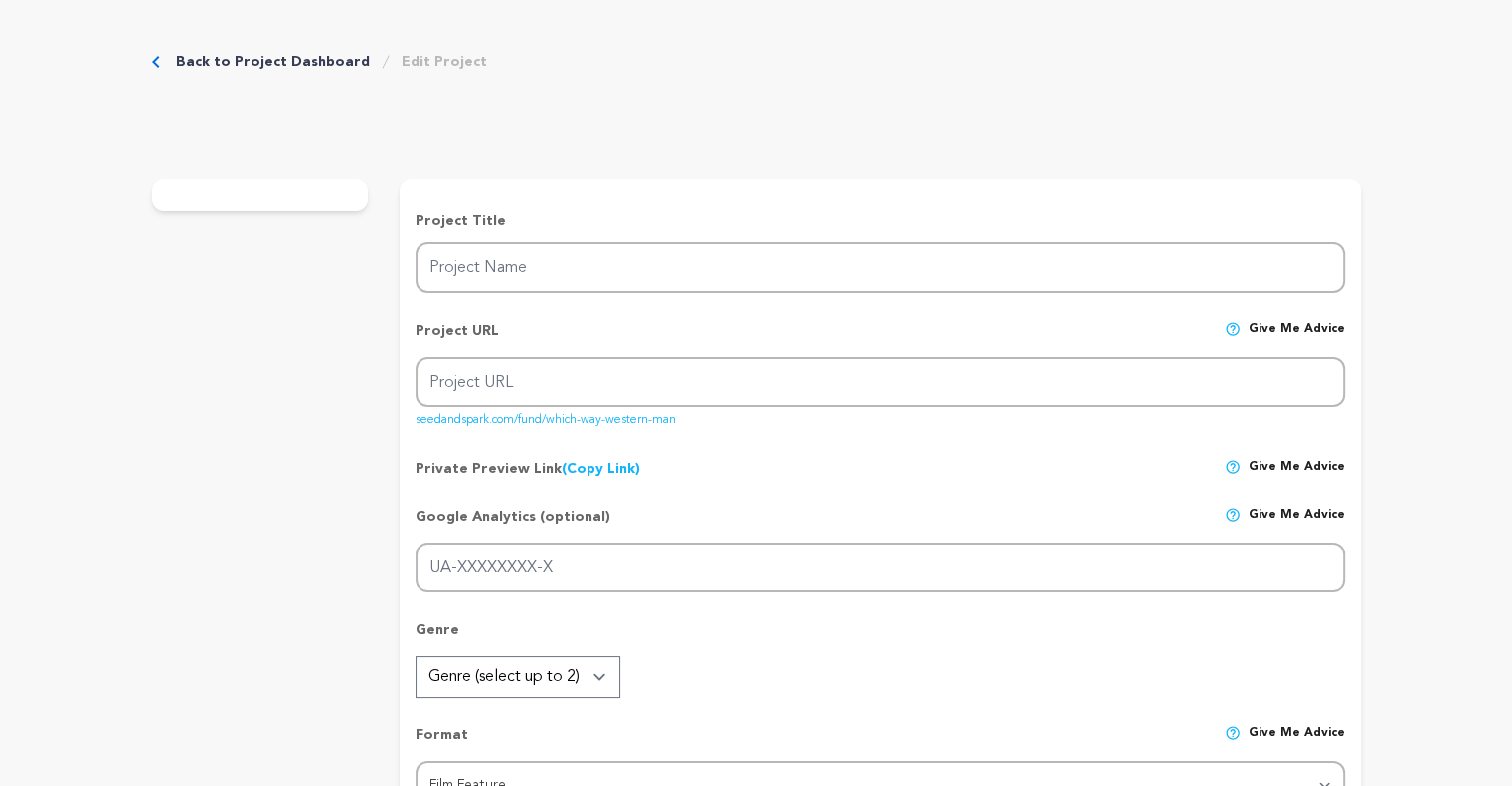 type on "Which Way, Western Man?" 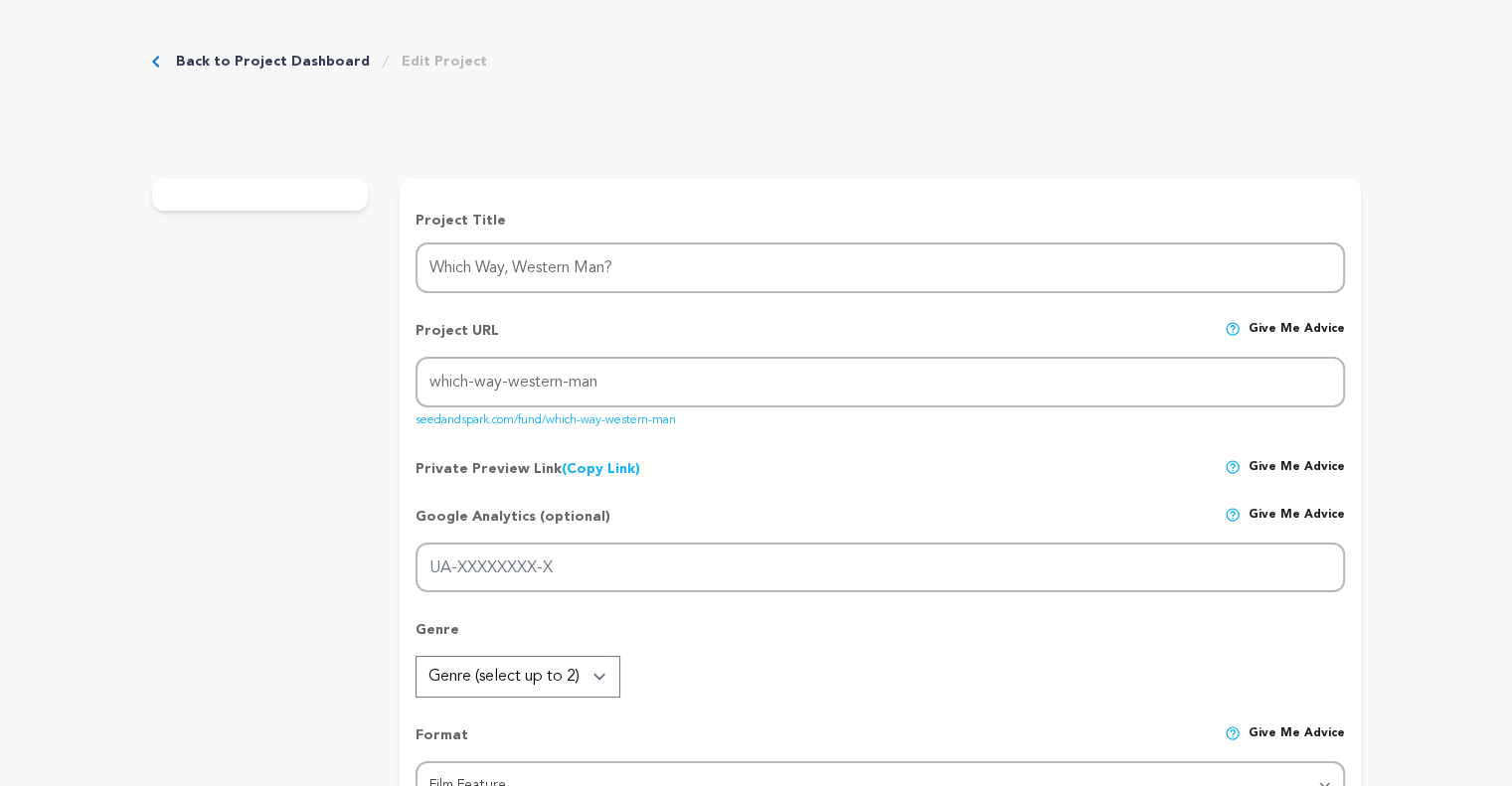 radio on "true" 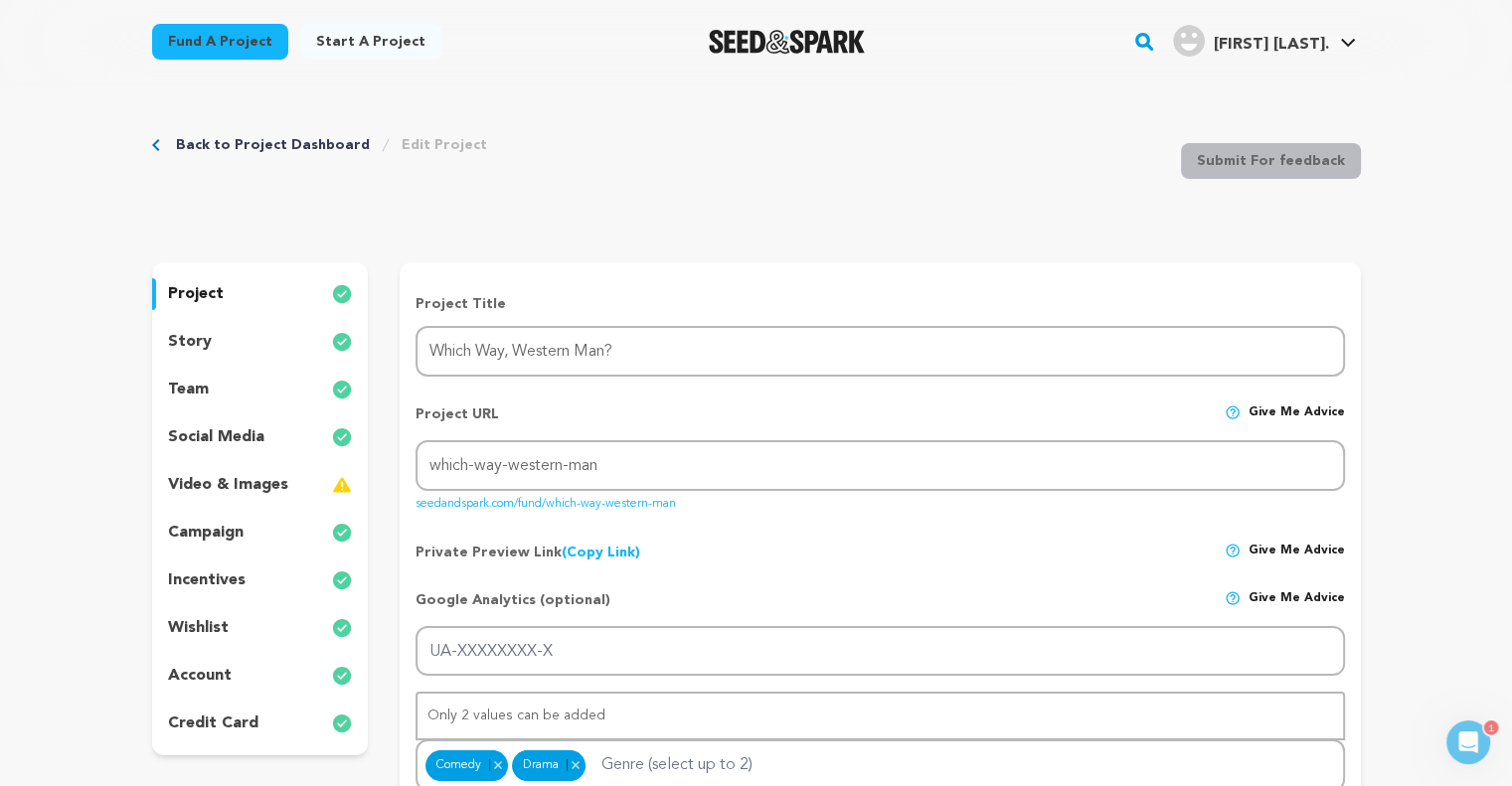 scroll, scrollTop: 0, scrollLeft: 0, axis: both 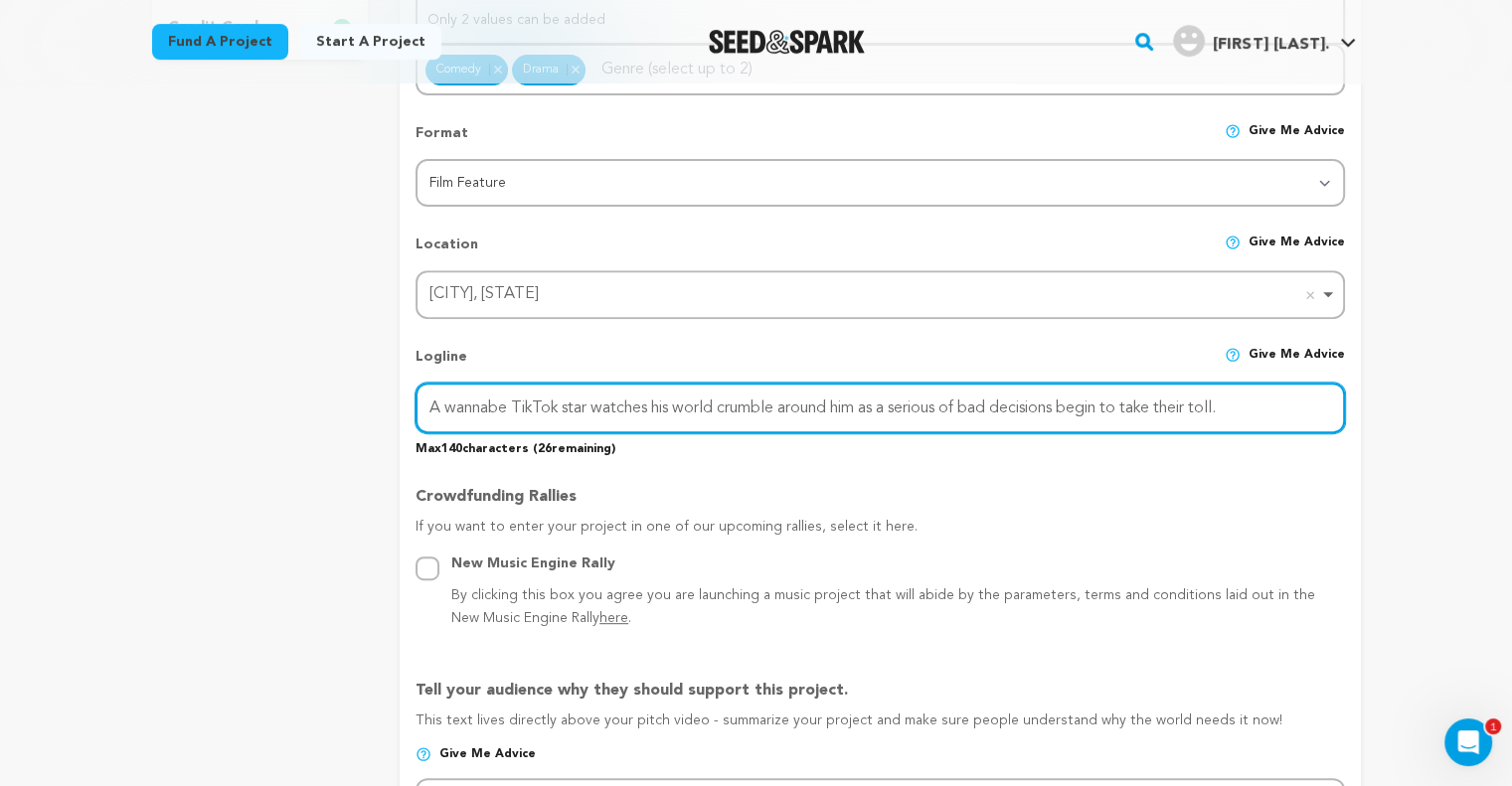 click on "A wannabe TikTok star watches his world crumble around him as a serious of bad decisions begin to take their toll." at bounding box center (880, 407) 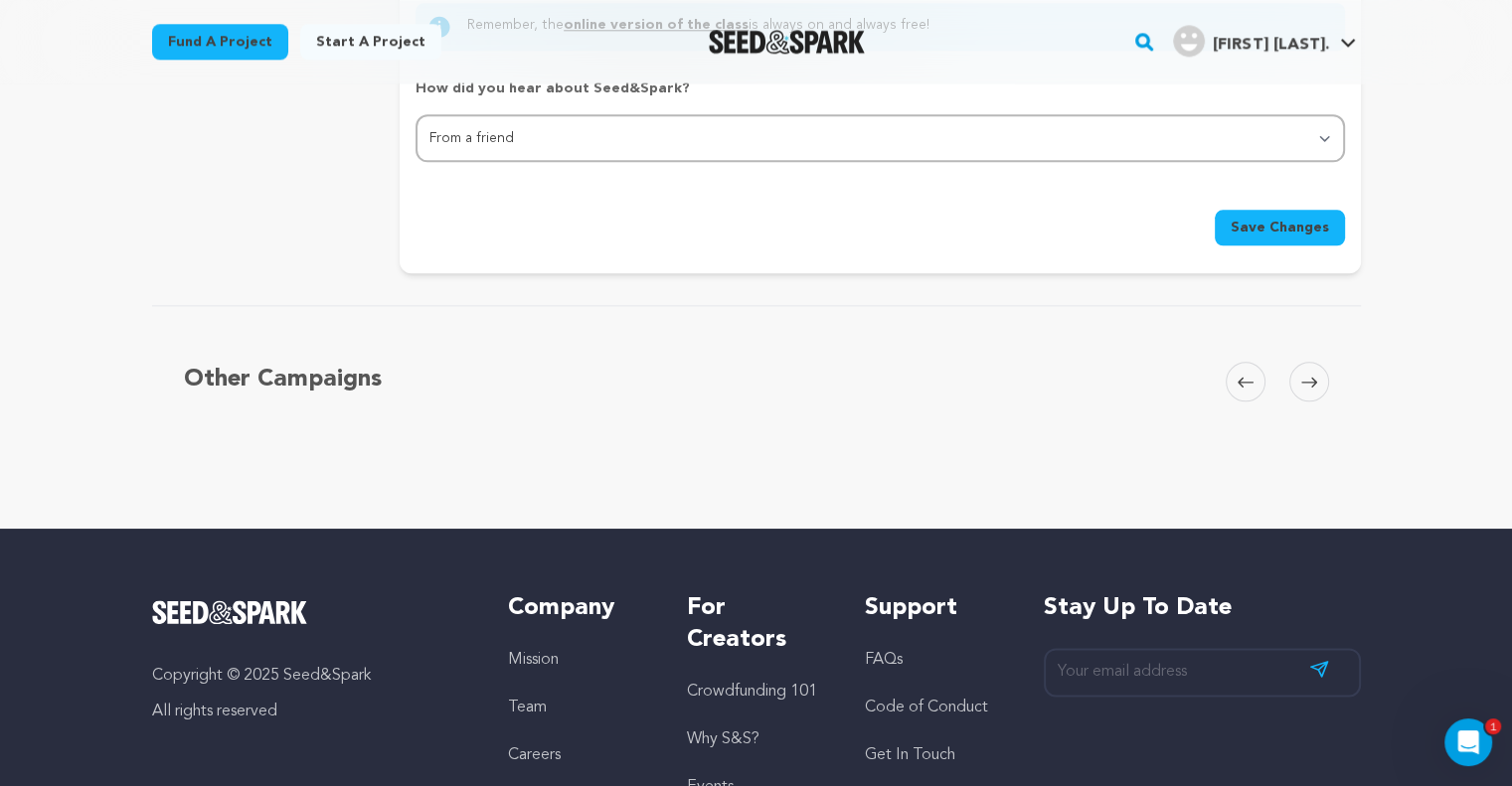 scroll, scrollTop: 2186, scrollLeft: 0, axis: vertical 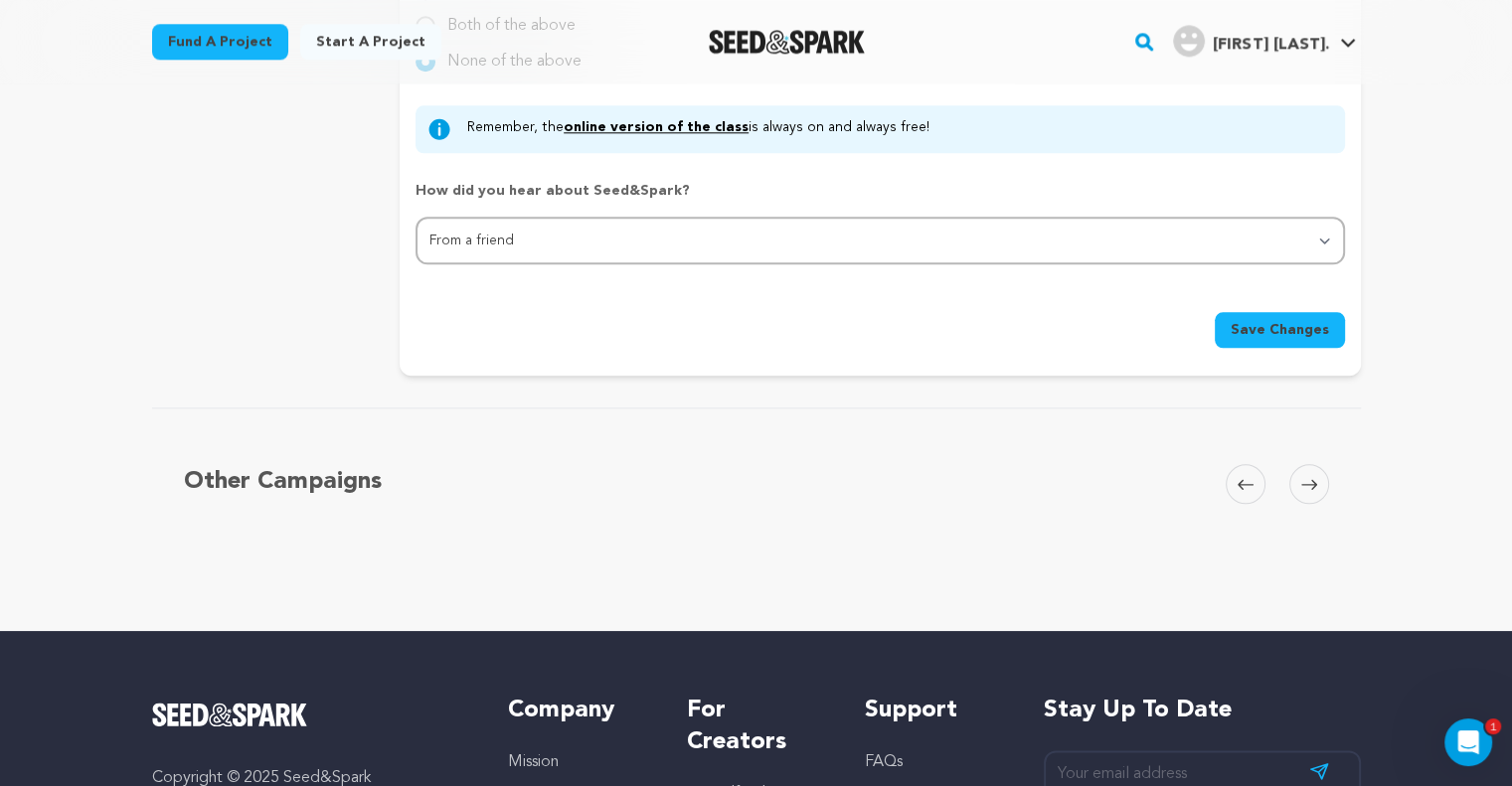 type on "A wannabe TikTok star watches his world crumble around him as a series of bad decisions begin to take their toll." 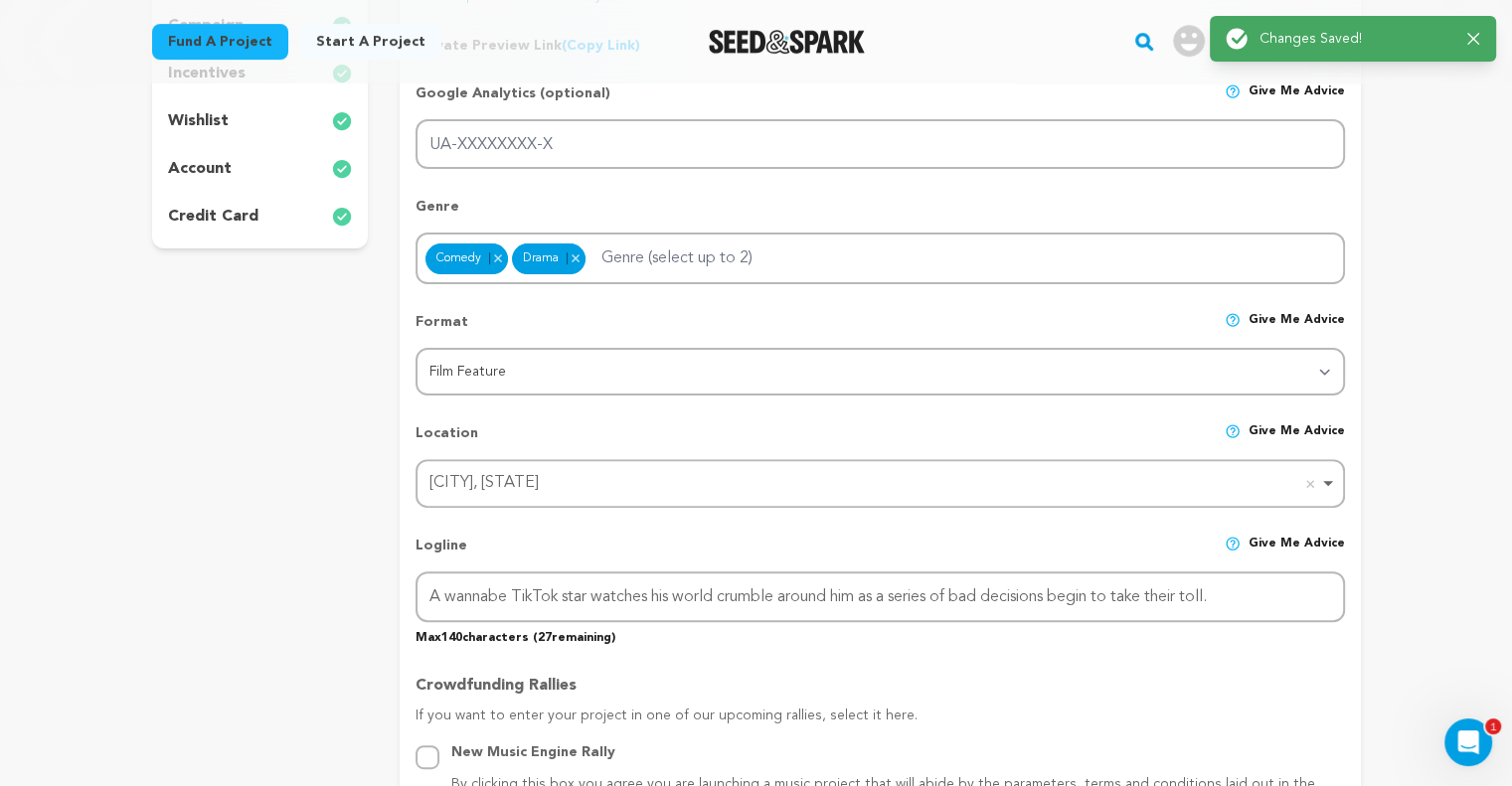 scroll, scrollTop: 0, scrollLeft: 0, axis: both 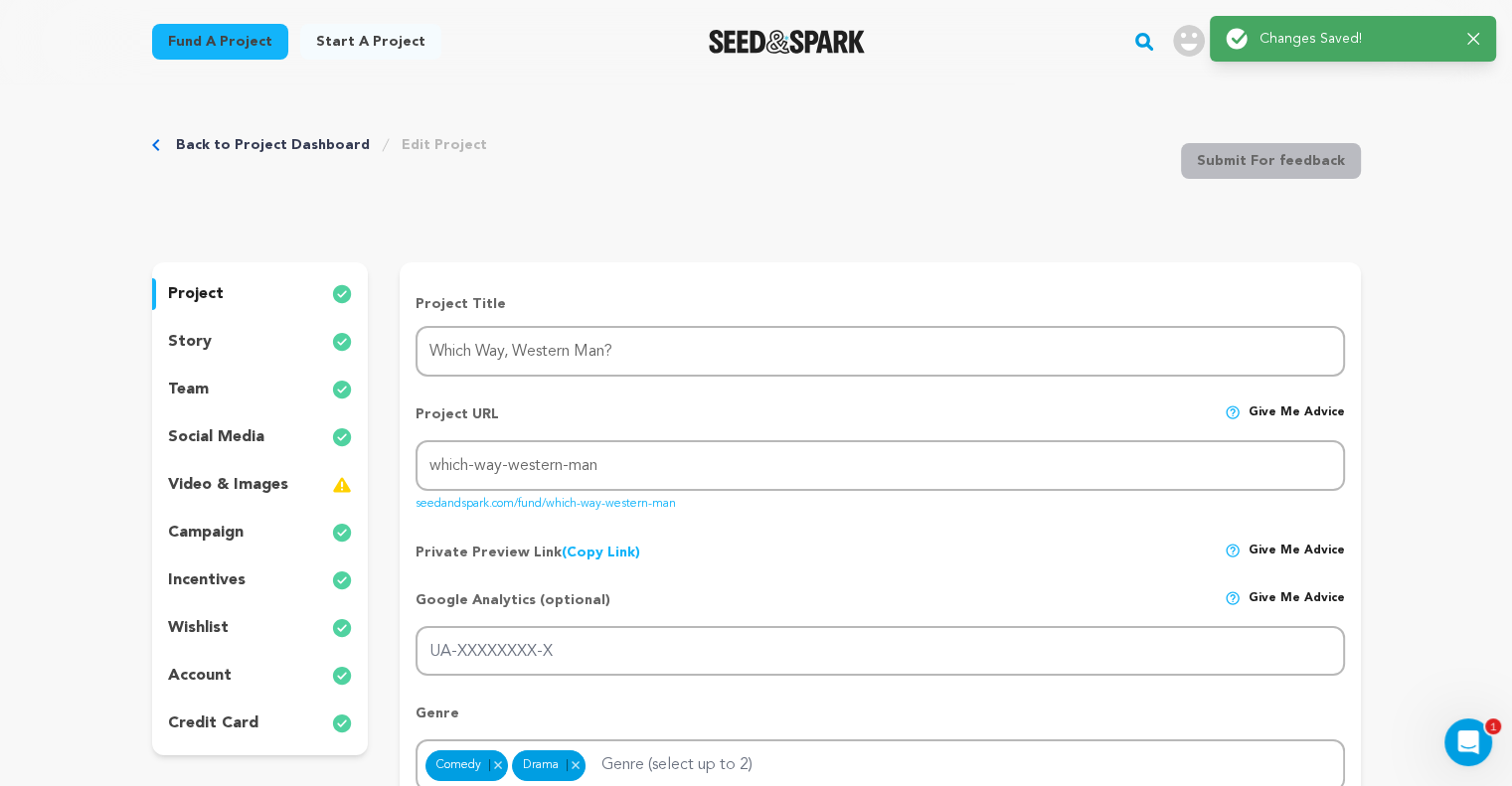 click on "Back to Project Dashboard" at bounding box center [272, 145] 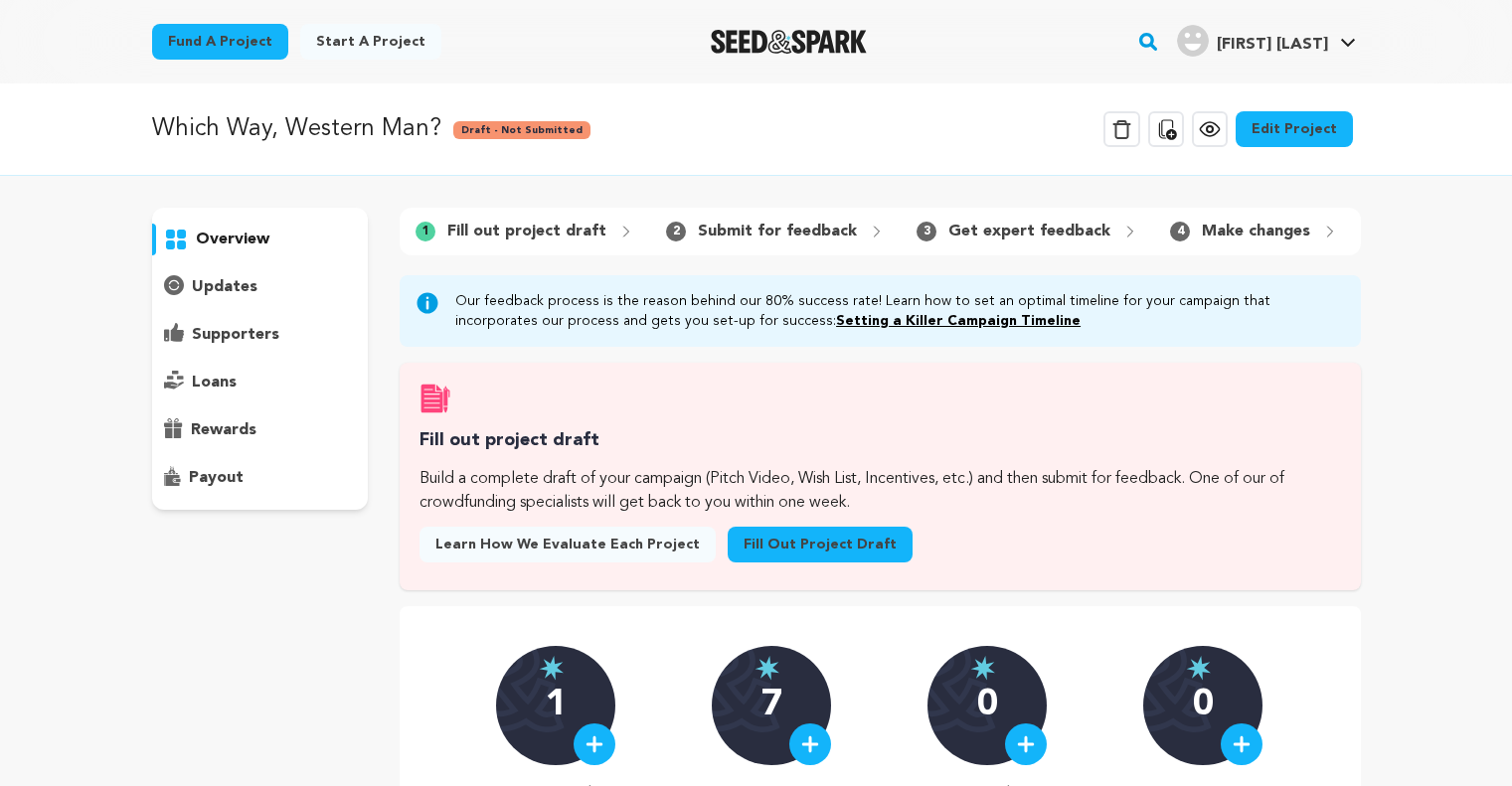 scroll, scrollTop: 0, scrollLeft: 0, axis: both 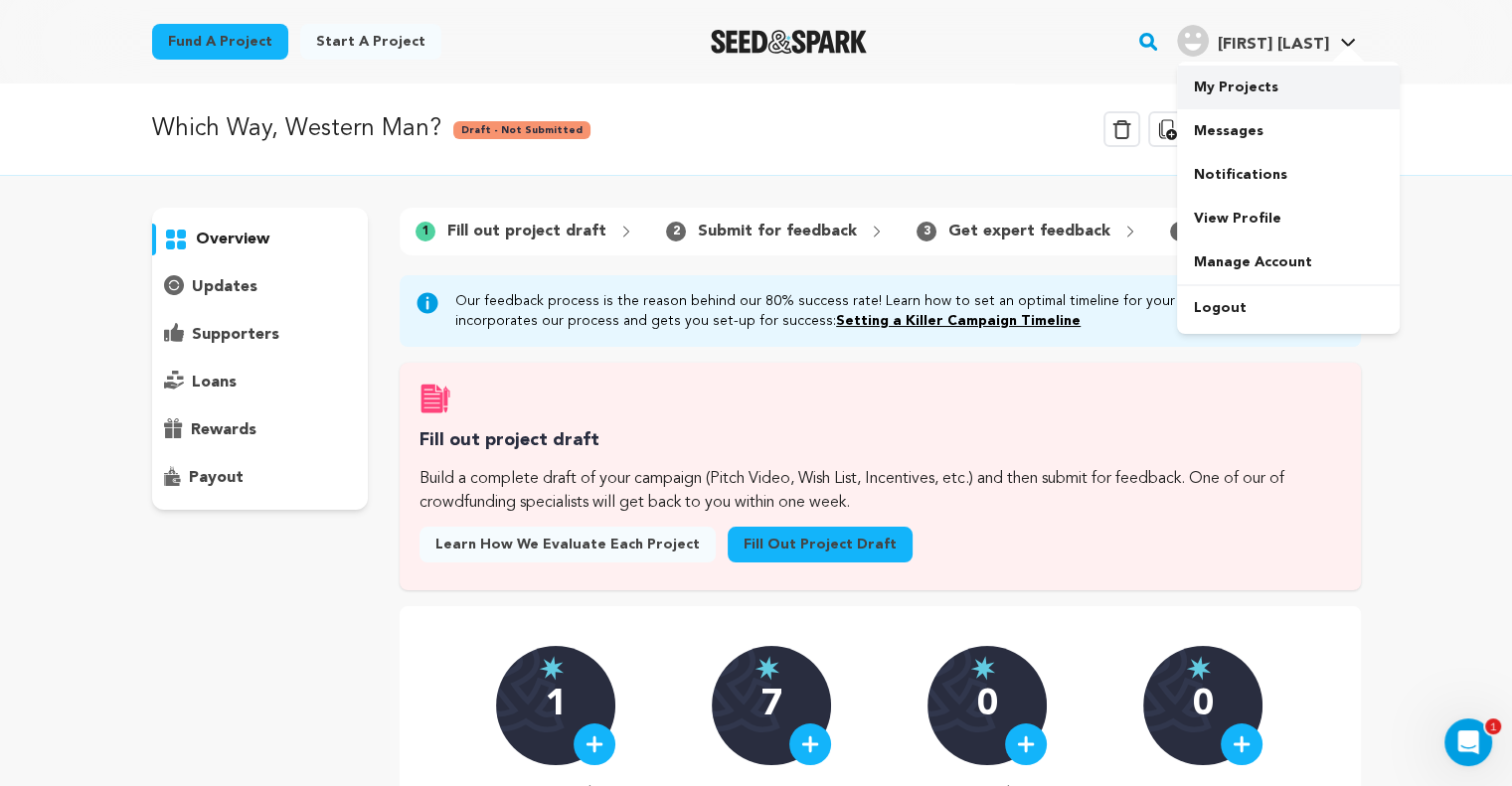 click on "My Projects" at bounding box center [1288, 87] 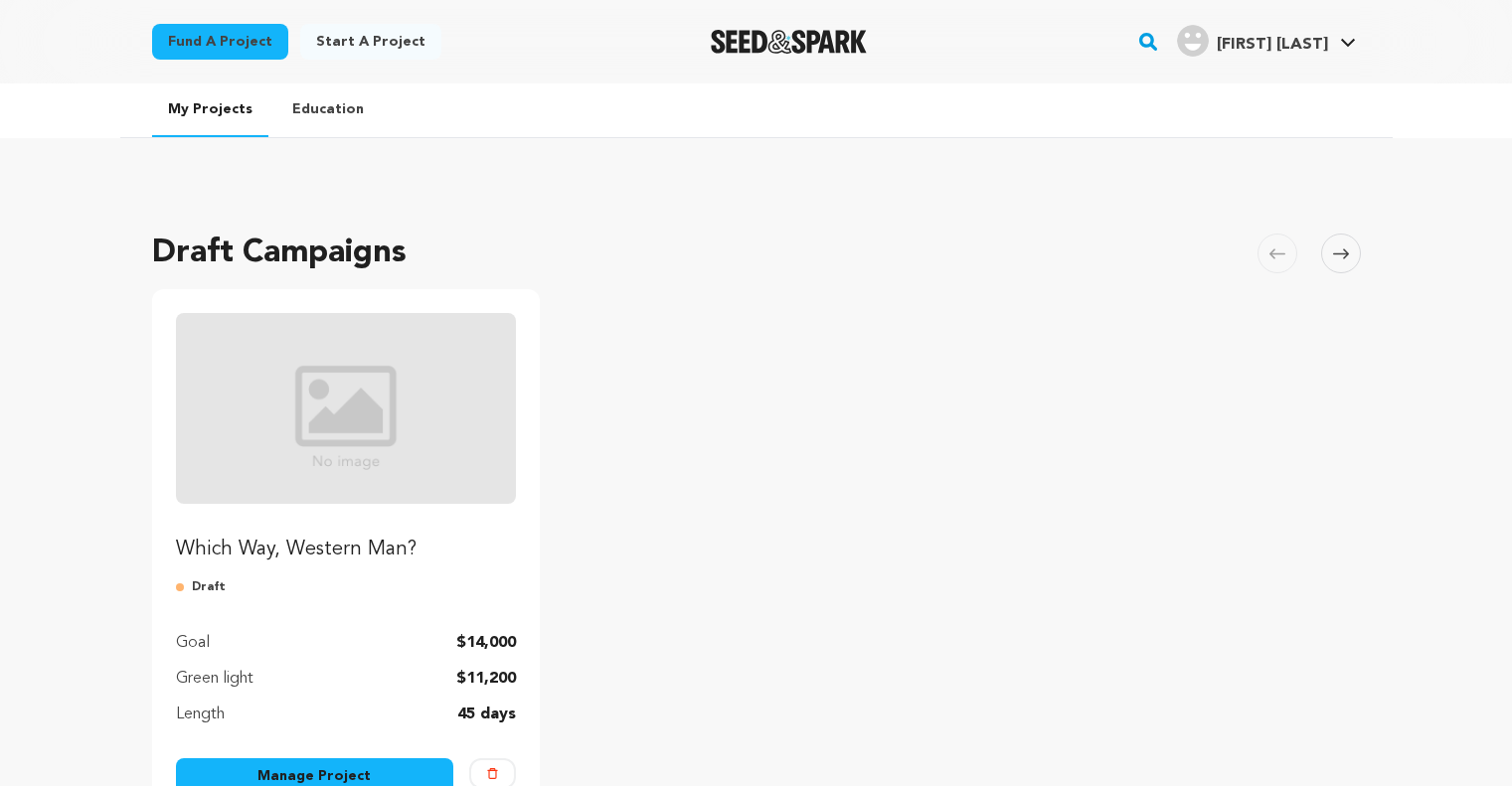 scroll, scrollTop: 0, scrollLeft: 0, axis: both 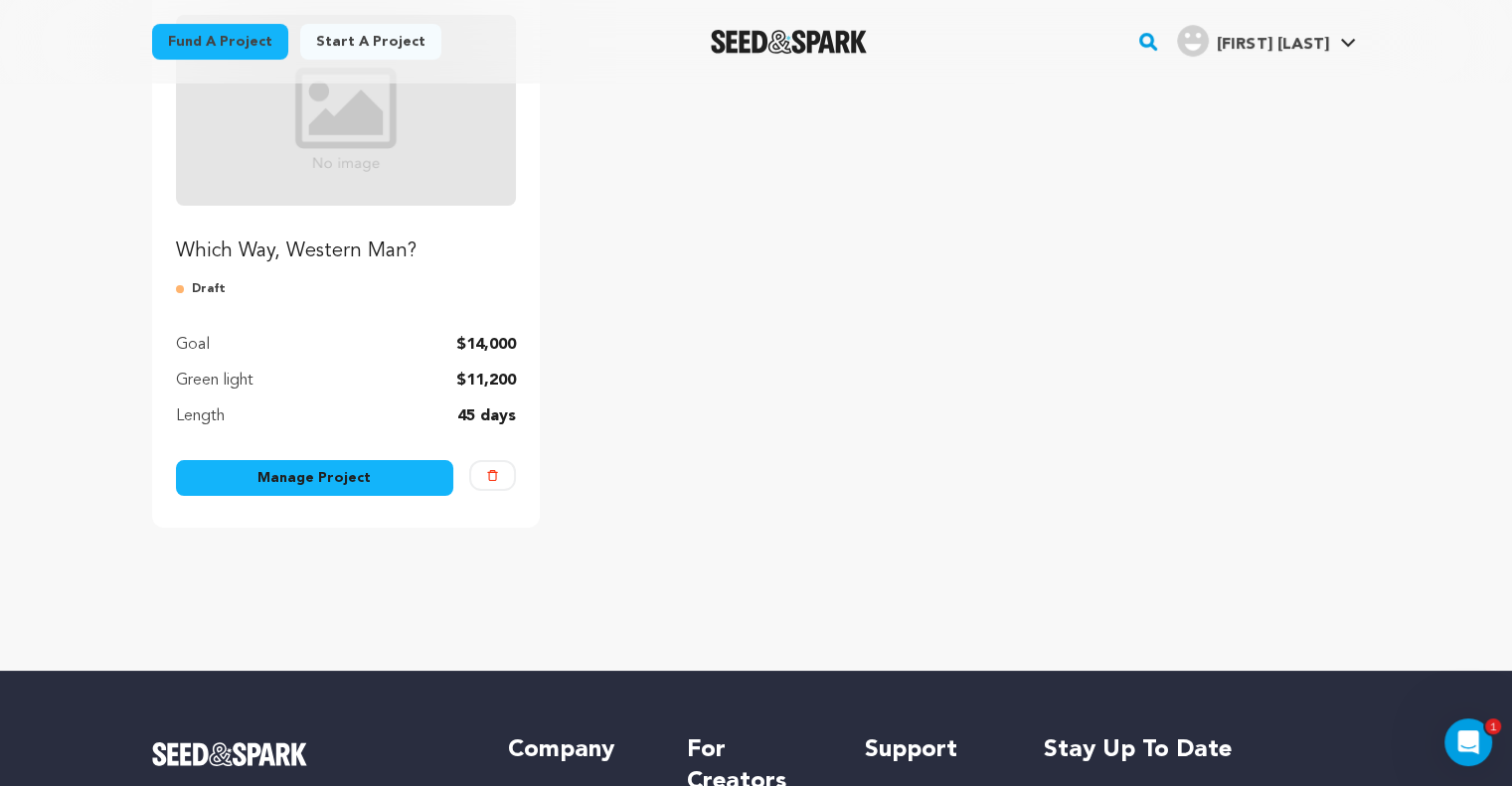 click on "Which Way, Western Man?" at bounding box center [346, 140] 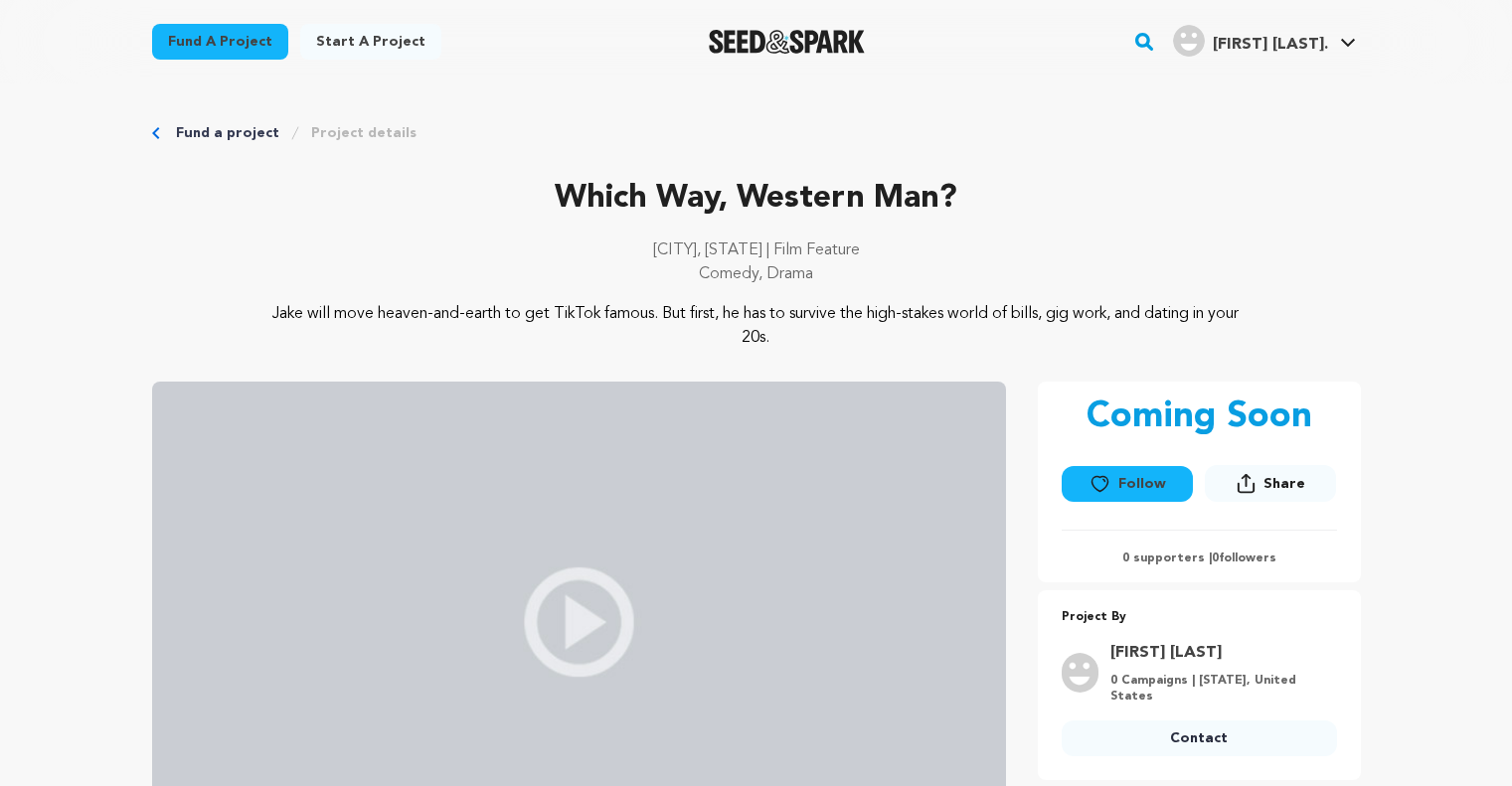 scroll, scrollTop: 0, scrollLeft: 0, axis: both 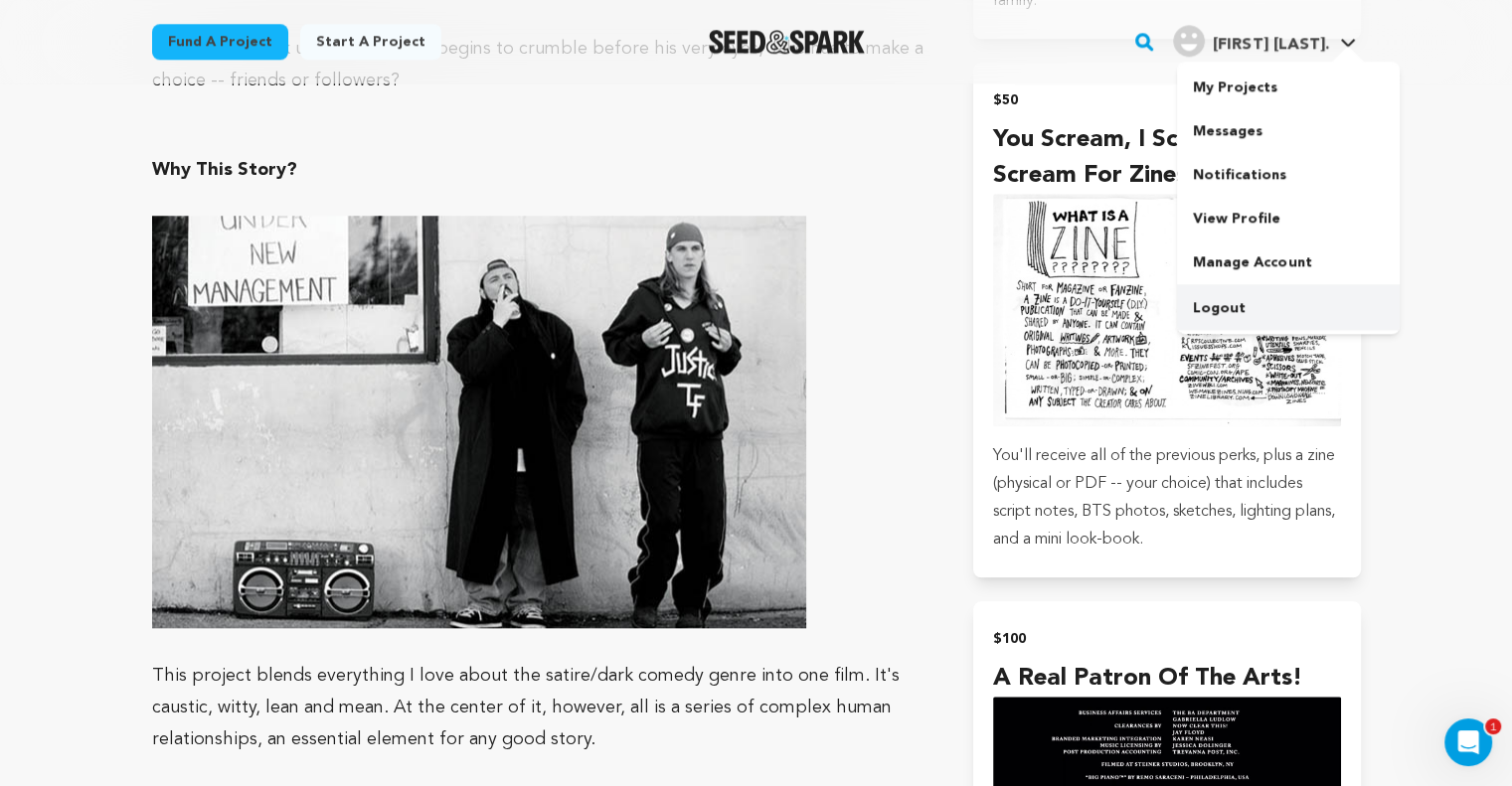 click on "Logout" at bounding box center [1288, 308] 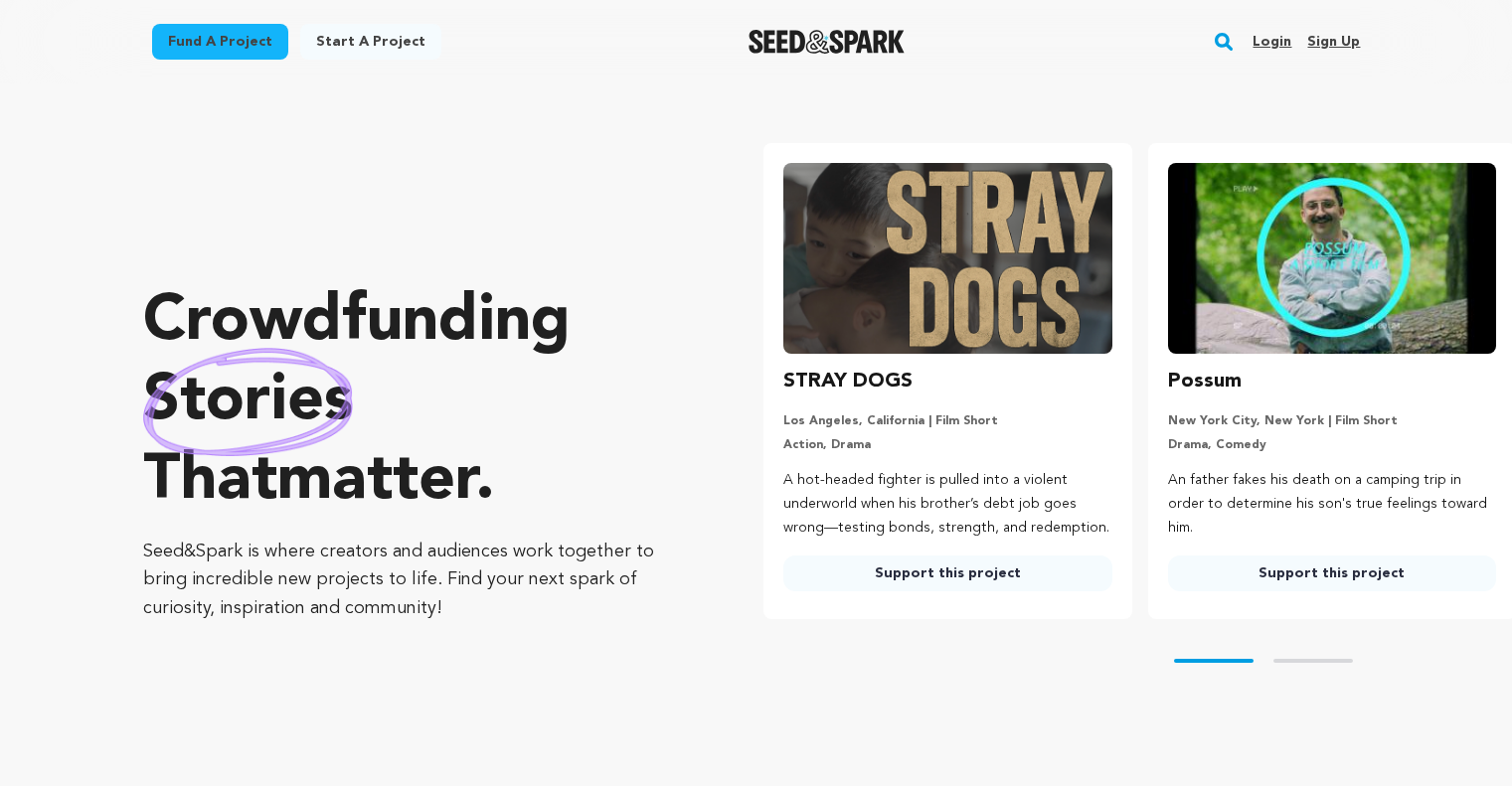scroll, scrollTop: 0, scrollLeft: 0, axis: both 